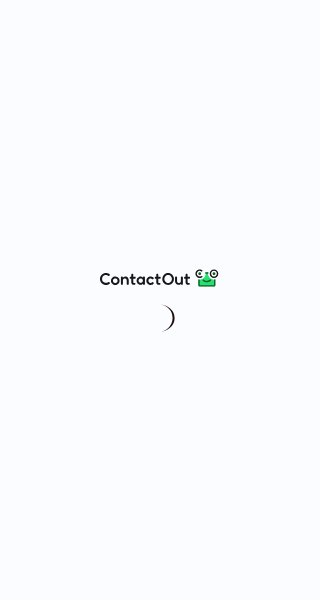 scroll, scrollTop: 0, scrollLeft: 0, axis: both 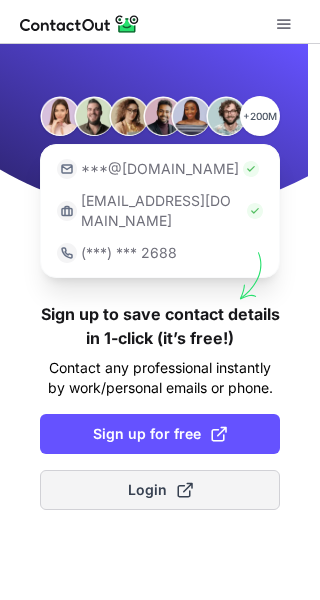 click on "Login" at bounding box center [160, 490] 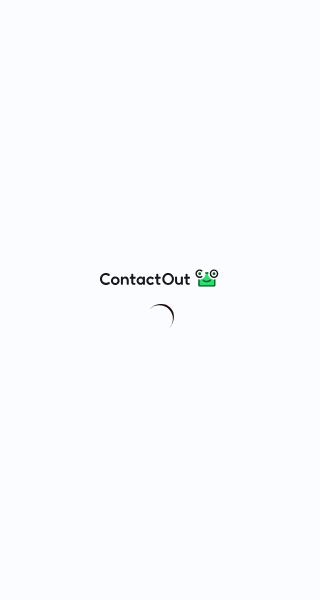 scroll, scrollTop: 0, scrollLeft: 0, axis: both 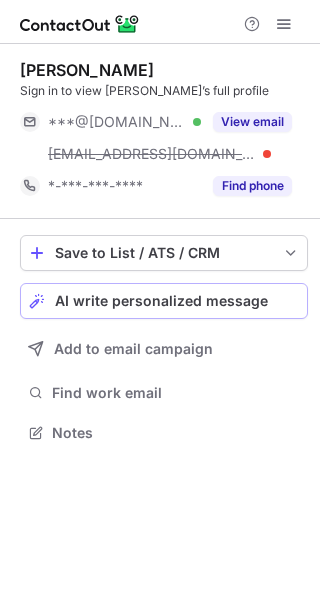 click on "AI write personalized message" at bounding box center (161, 301) 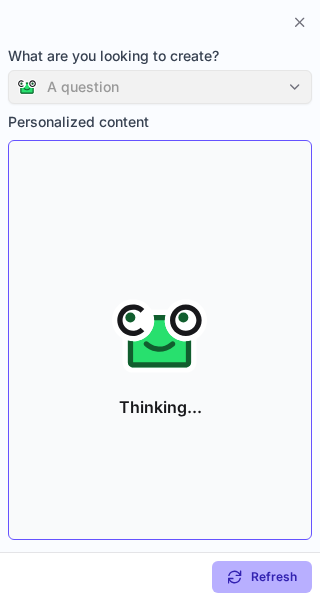 scroll, scrollTop: 387, scrollLeft: 320, axis: both 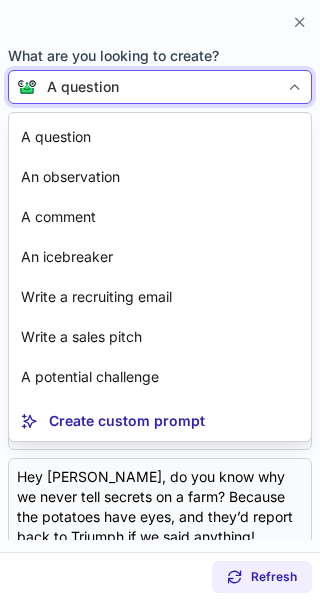 click on "A question" at bounding box center [158, 87] 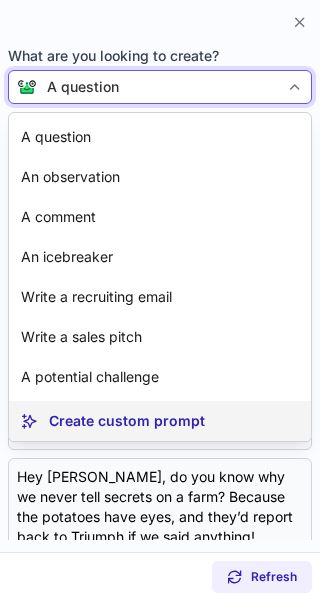 click on "Create custom prompt" at bounding box center (127, 421) 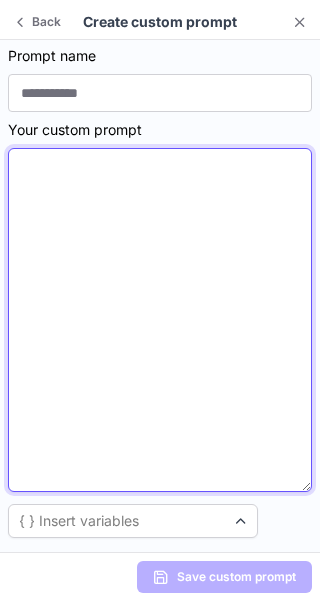 click at bounding box center (160, 320) 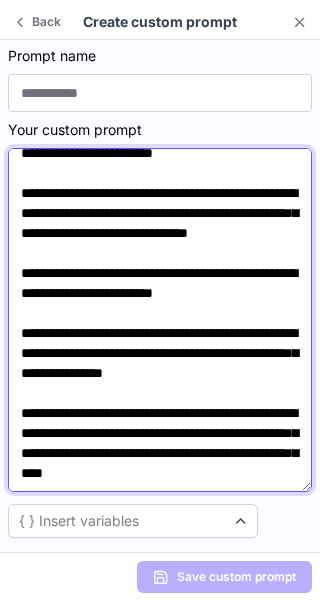 scroll, scrollTop: 0, scrollLeft: 0, axis: both 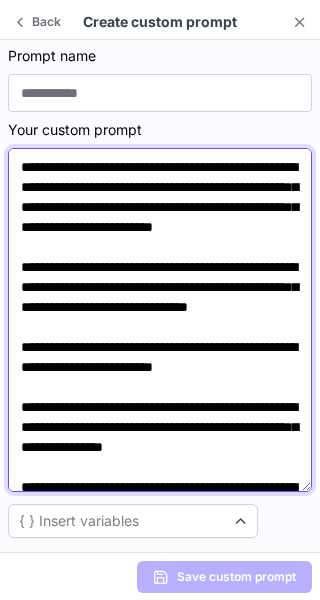 click on "**********" at bounding box center (160, 320) 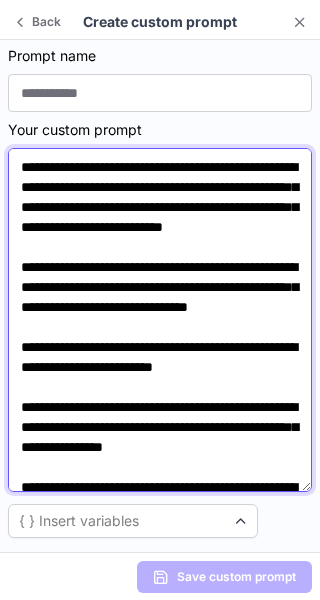 click on "**********" at bounding box center [160, 320] 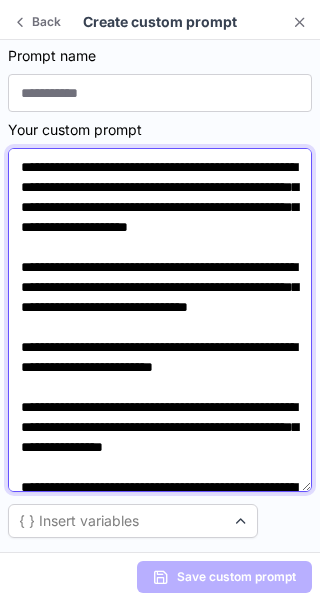 click on "**********" at bounding box center (160, 320) 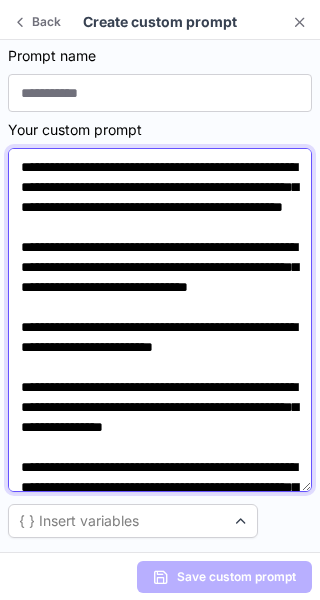 click on "**********" at bounding box center [160, 320] 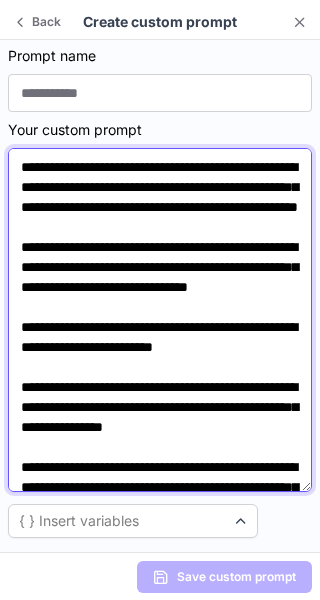 scroll, scrollTop: 160, scrollLeft: 0, axis: vertical 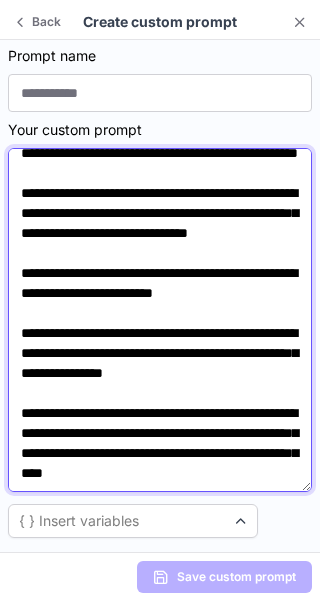 click on "**********" at bounding box center [160, 320] 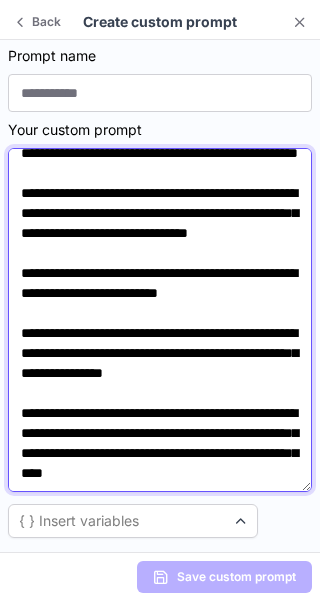 click on "**********" at bounding box center (160, 320) 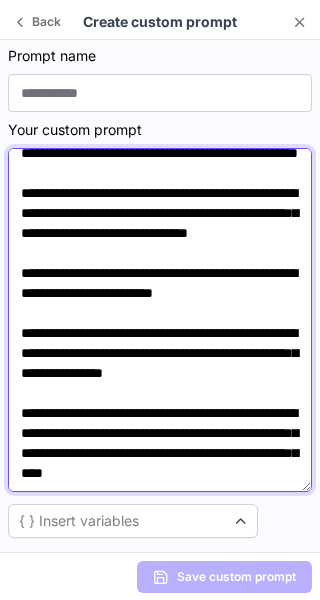 click on "**********" at bounding box center [160, 320] 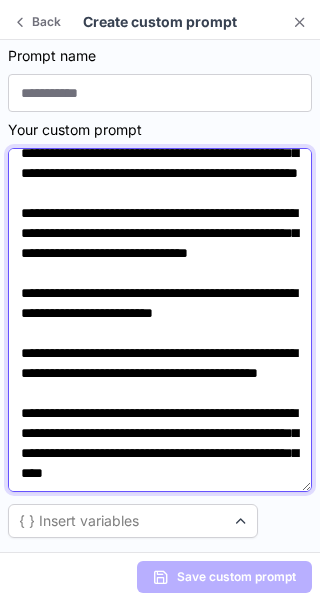 click on "**********" at bounding box center [160, 320] 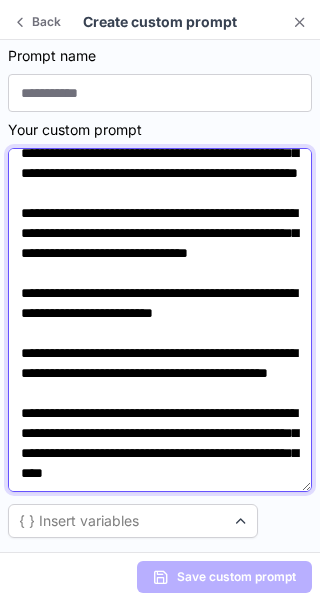 click on "**********" at bounding box center [160, 320] 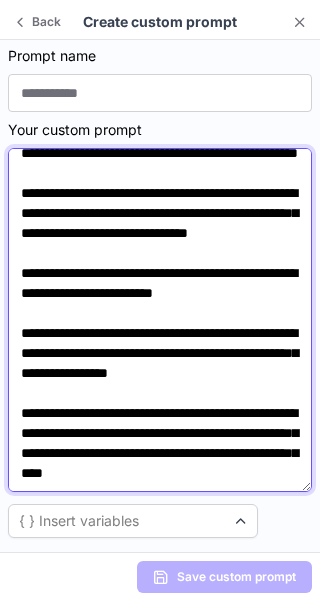 click on "**********" at bounding box center [160, 320] 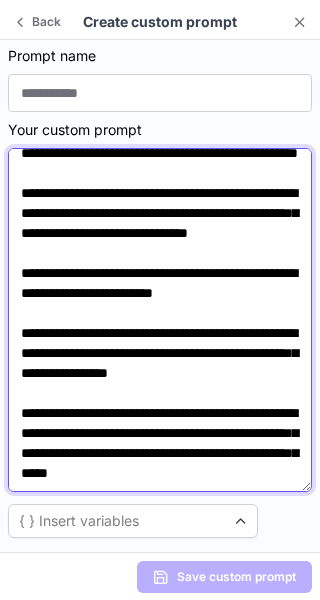 click on "**********" at bounding box center [160, 320] 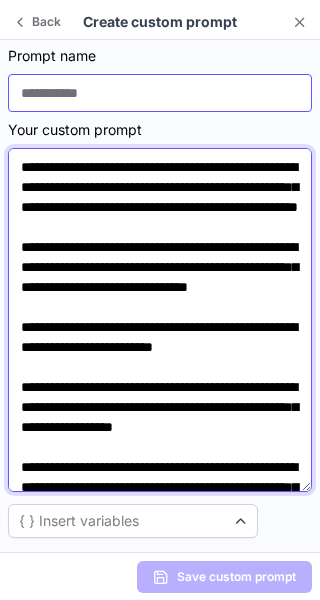 scroll, scrollTop: 44, scrollLeft: 0, axis: vertical 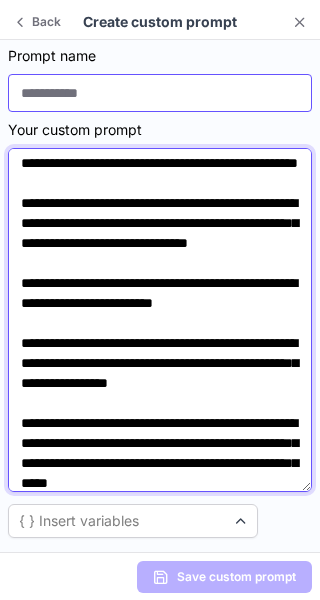 type on "**********" 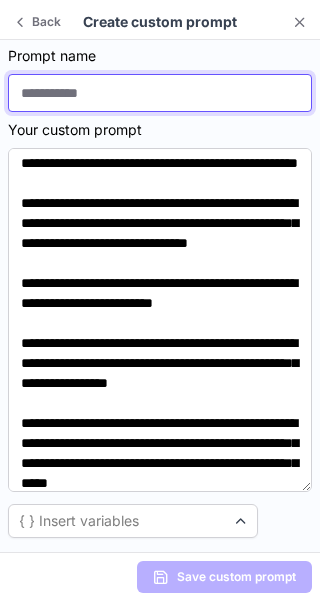 click at bounding box center (160, 93) 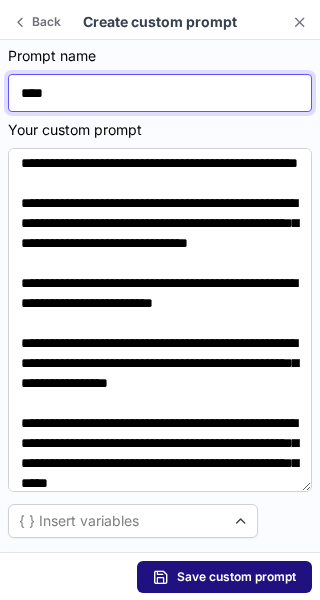 type on "****" 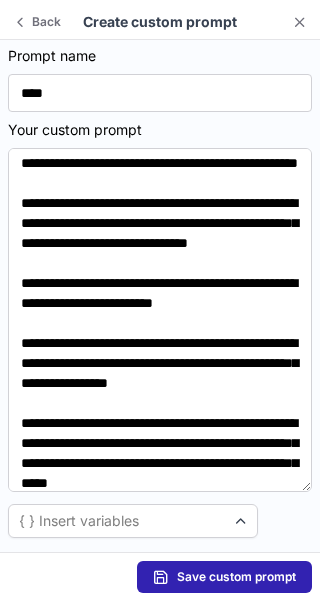 click on "Save custom prompt" at bounding box center [236, 577] 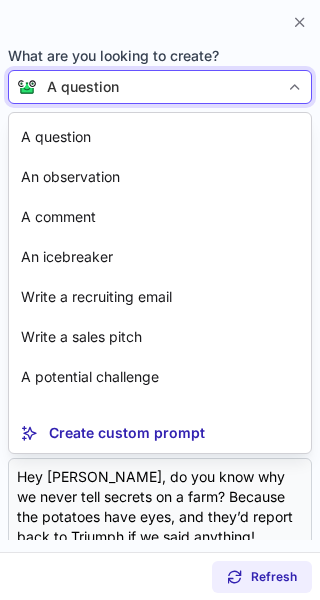 click on "A question" at bounding box center (158, 87) 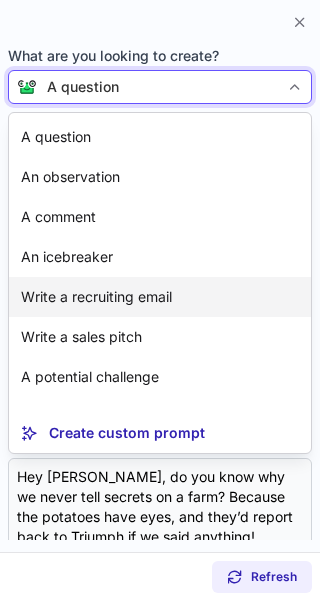 scroll, scrollTop: 36, scrollLeft: 0, axis: vertical 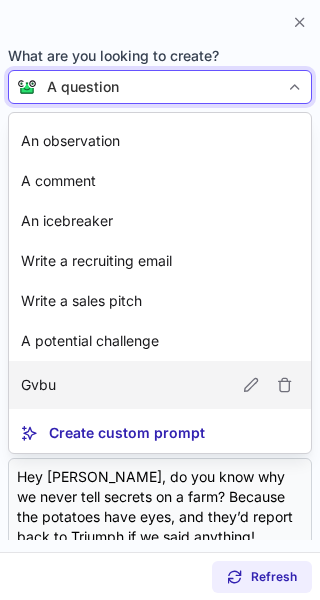 click on "Gvbu" at bounding box center (160, 385) 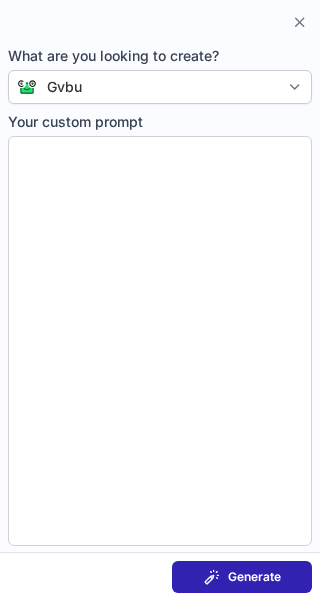 type on "**********" 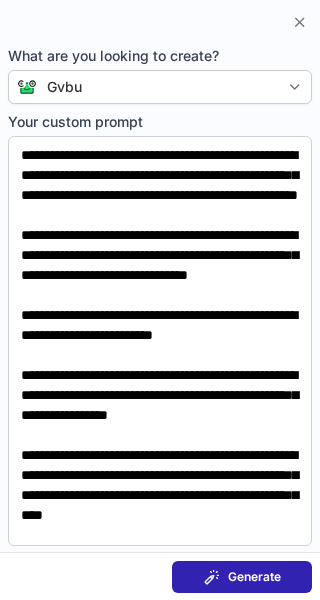click on "Generate" at bounding box center [242, 577] 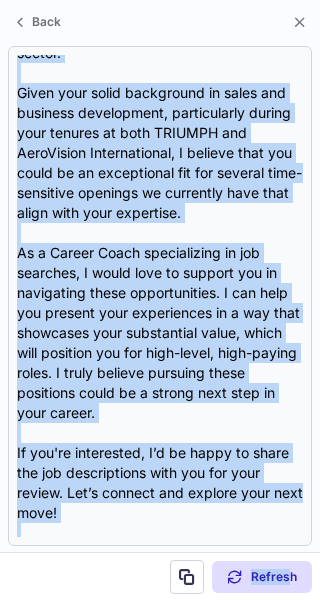 scroll, scrollTop: 458, scrollLeft: 0, axis: vertical 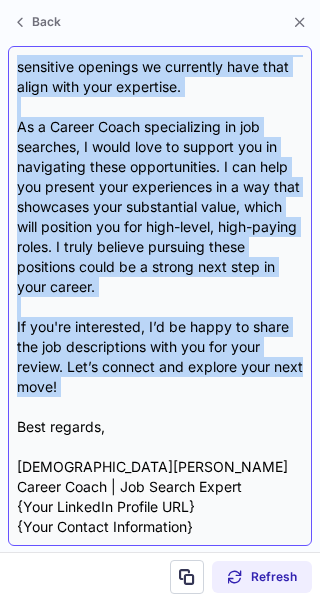 drag, startPoint x: 16, startPoint y: 141, endPoint x: 245, endPoint y: 408, distance: 351.75275 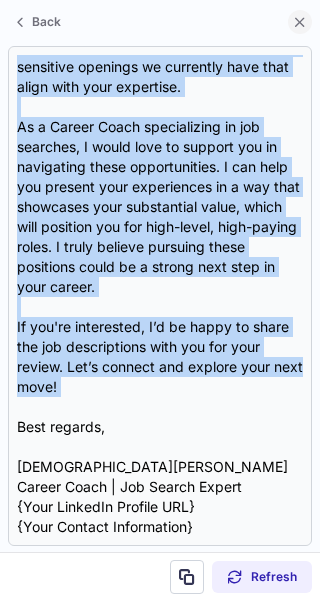 click at bounding box center (300, 22) 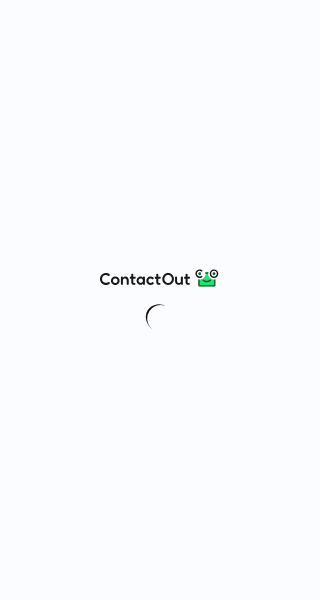 scroll, scrollTop: 0, scrollLeft: 0, axis: both 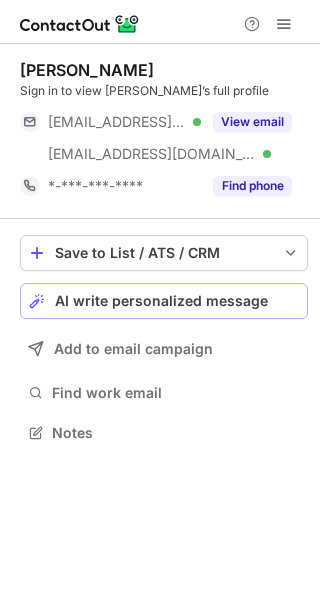 click on "AI write personalized message" at bounding box center (161, 301) 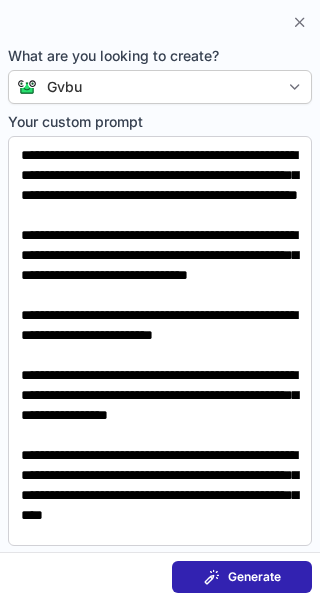 click on "Generate" at bounding box center (242, 577) 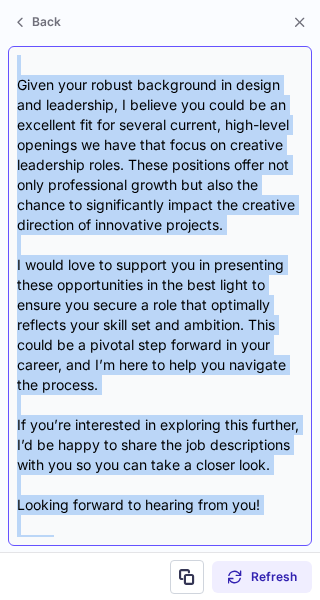 scroll, scrollTop: 398, scrollLeft: 0, axis: vertical 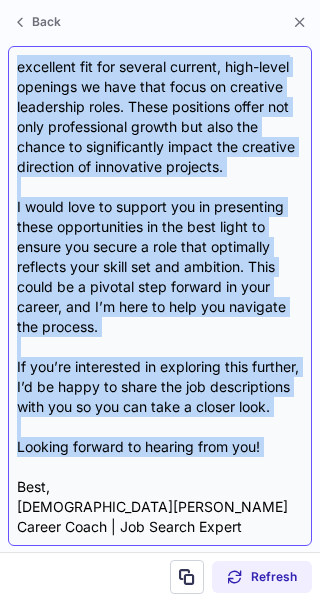 drag, startPoint x: 15, startPoint y: 144, endPoint x: 215, endPoint y: 471, distance: 383.3132 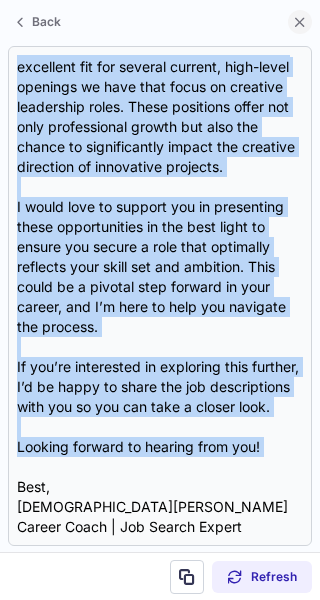 click at bounding box center [300, 22] 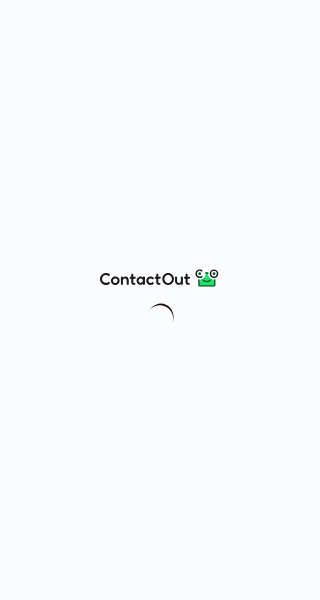 scroll, scrollTop: 0, scrollLeft: 0, axis: both 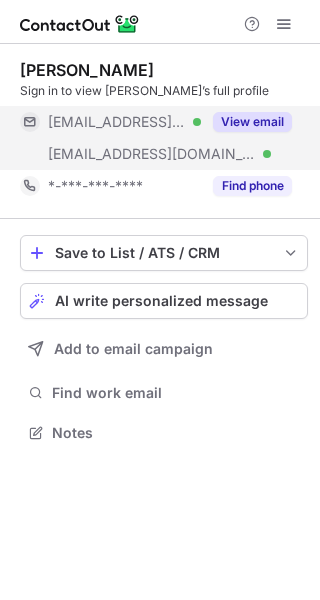 click on "View email" at bounding box center (252, 122) 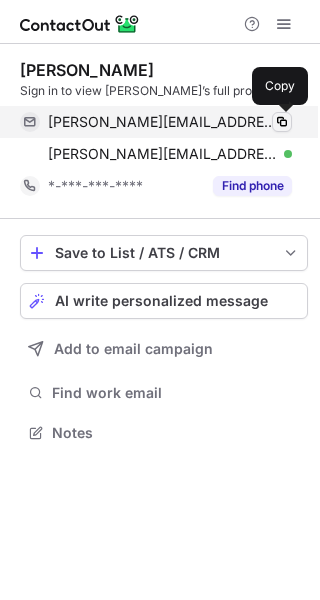 click at bounding box center (282, 122) 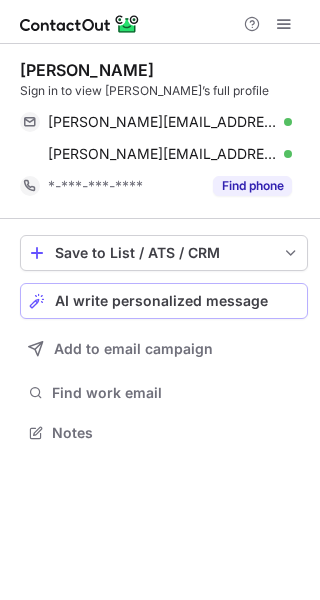 click on "AI write personalized message" at bounding box center (161, 301) 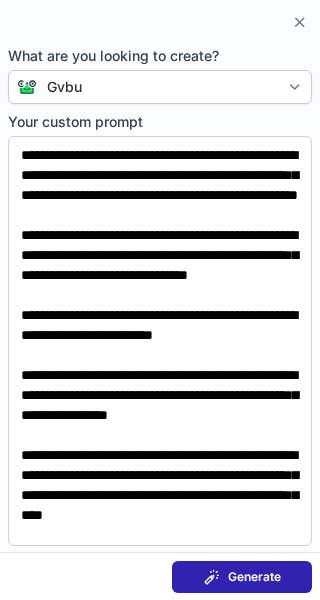 click on "Generate" at bounding box center (254, 577) 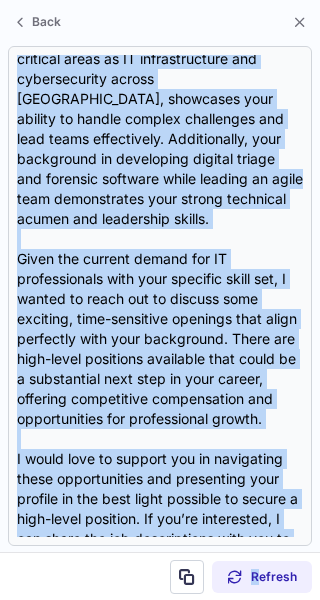 scroll, scrollTop: 458, scrollLeft: 0, axis: vertical 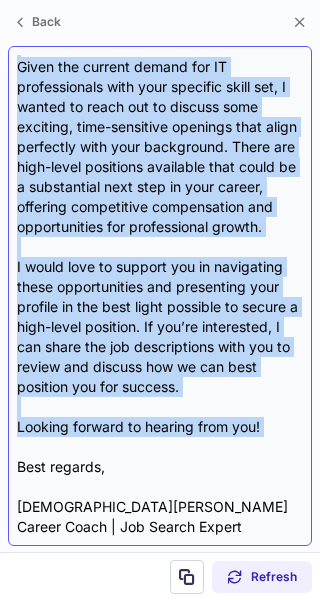 drag, startPoint x: 18, startPoint y: 161, endPoint x: 267, endPoint y: 450, distance: 381.47345 